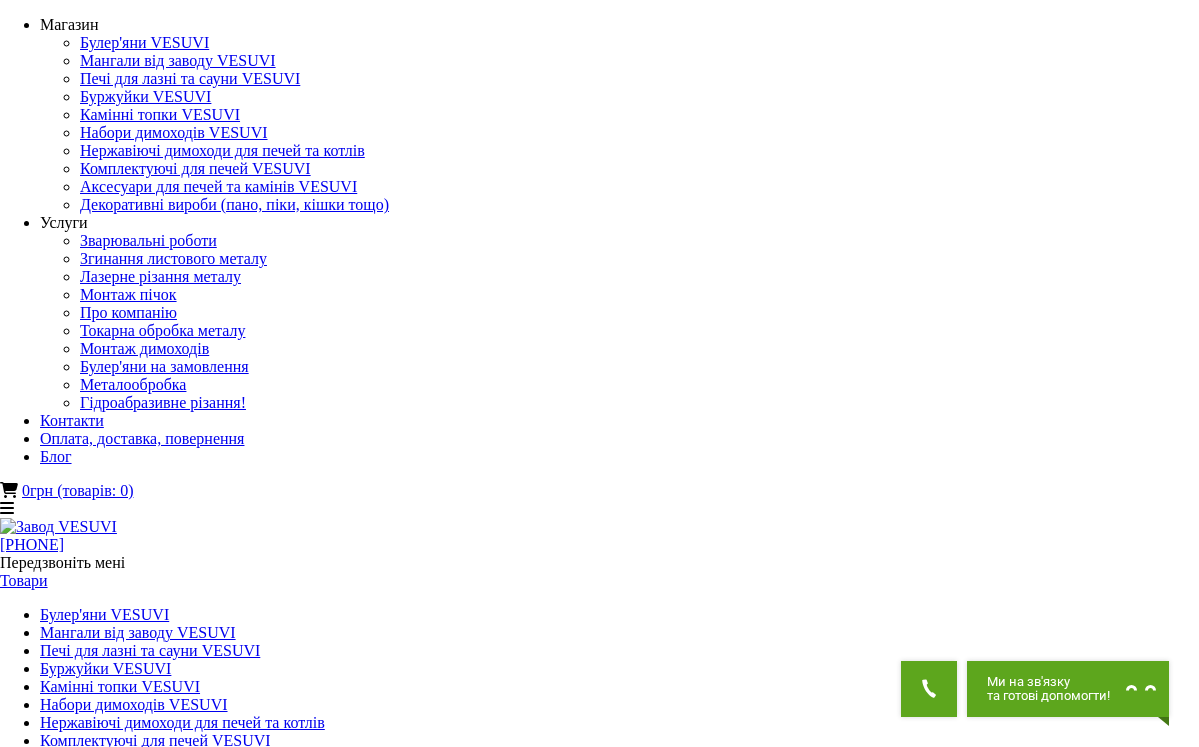 scroll, scrollTop: 0, scrollLeft: 0, axis: both 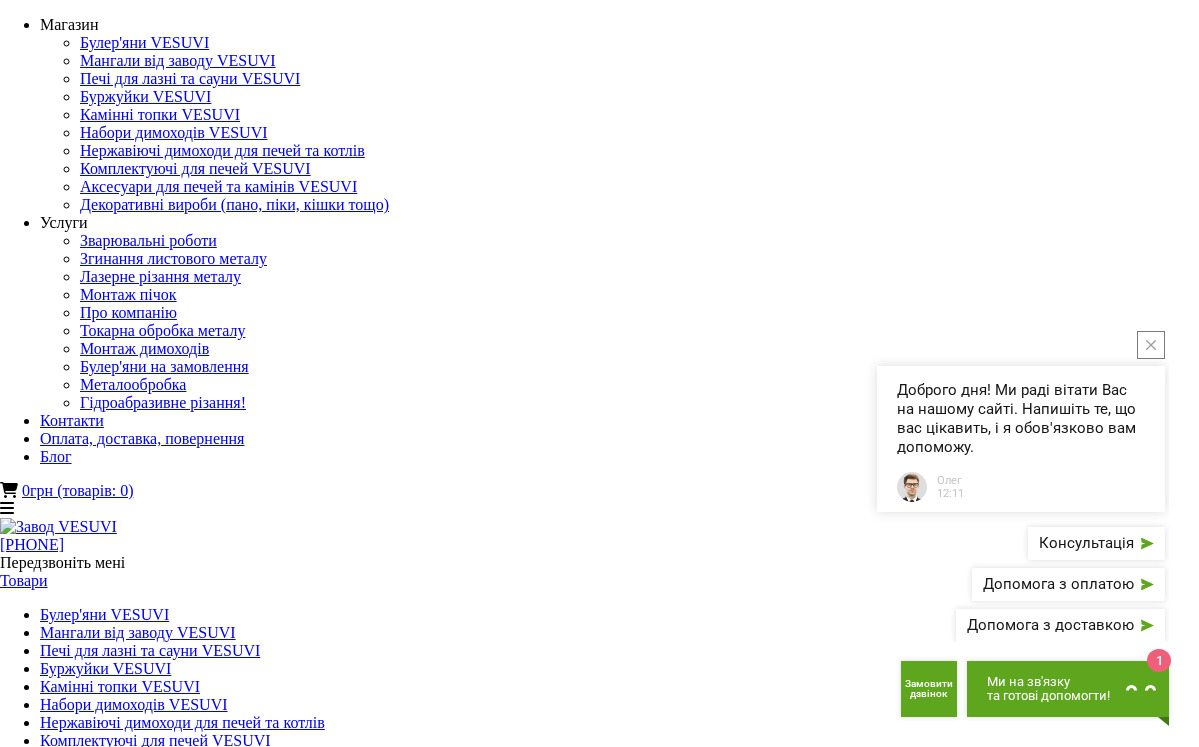 click on "Печі під казан VESUVI" at bounding box center (599, 2087) 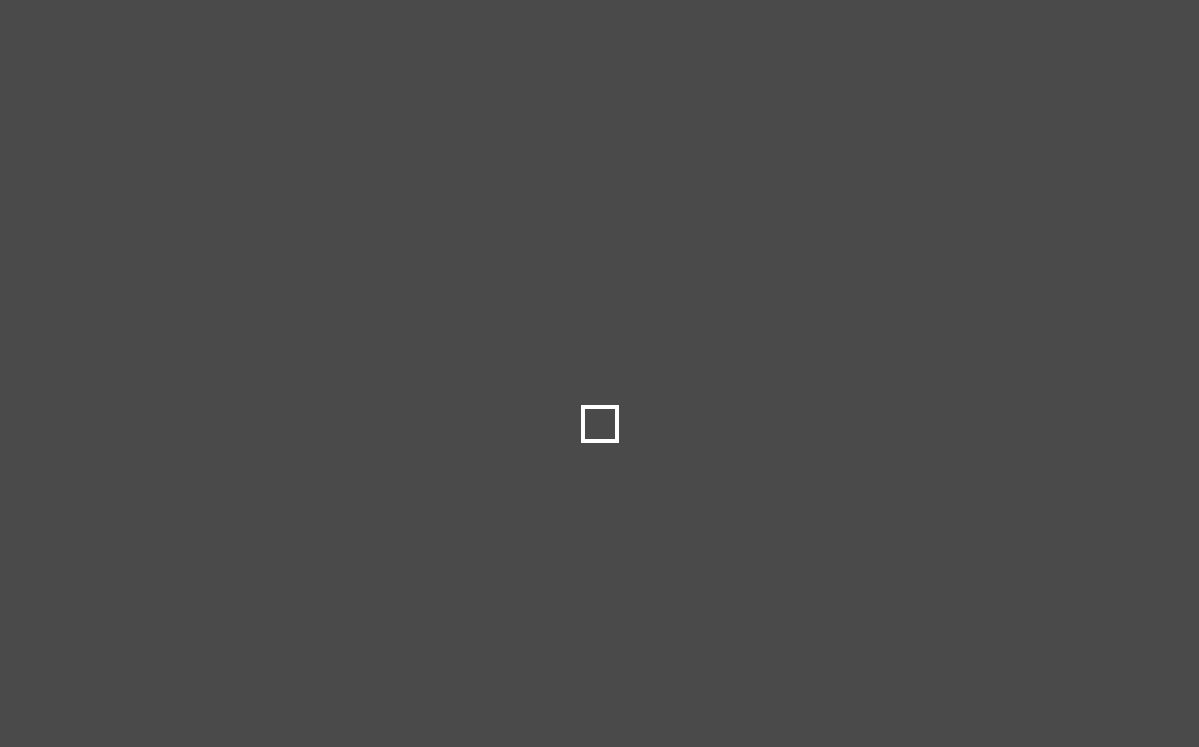 scroll, scrollTop: 0, scrollLeft: 0, axis: both 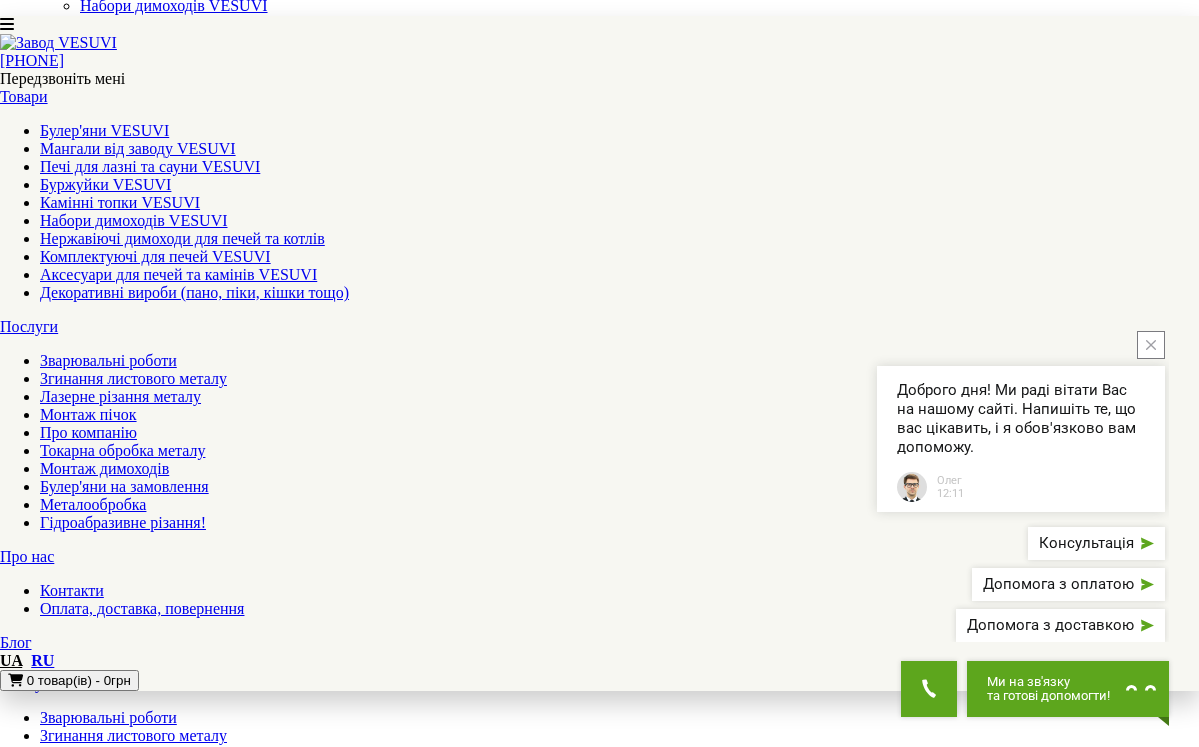 click on "Піч під казан Sparta VESUVI 3999 грн 2999 грн До кошика" at bounding box center [599, 2456] 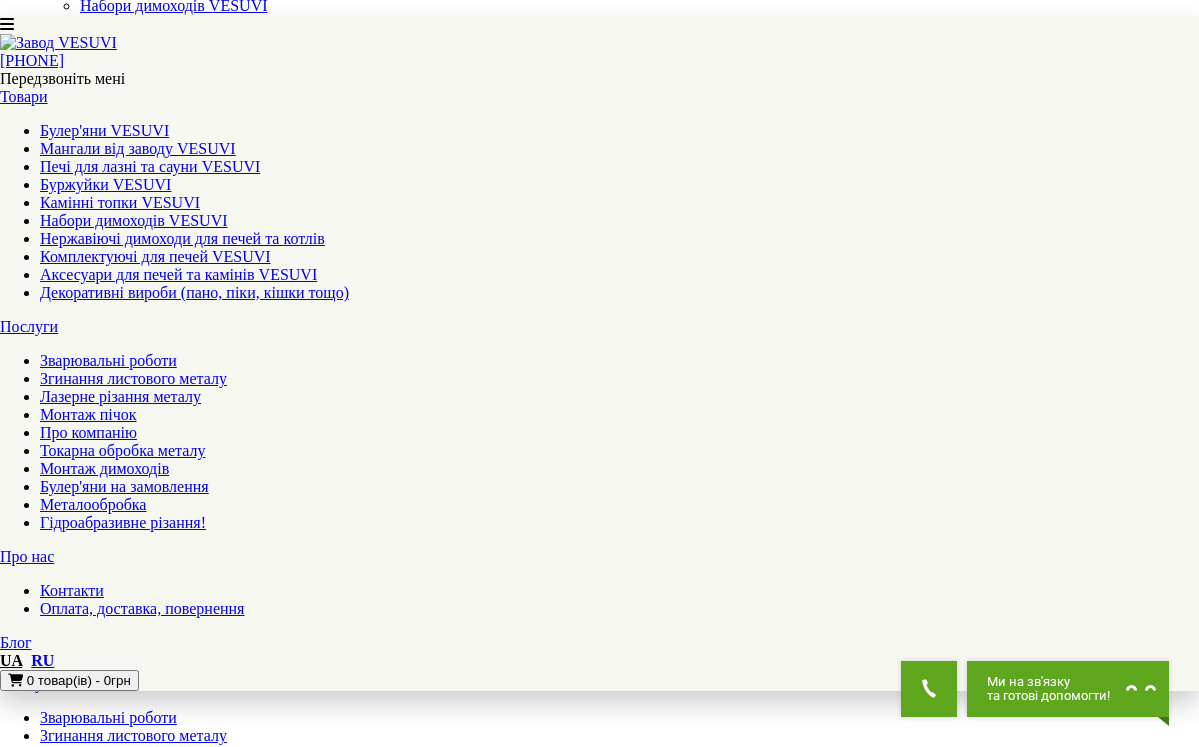 click at bounding box center [600, 2419] 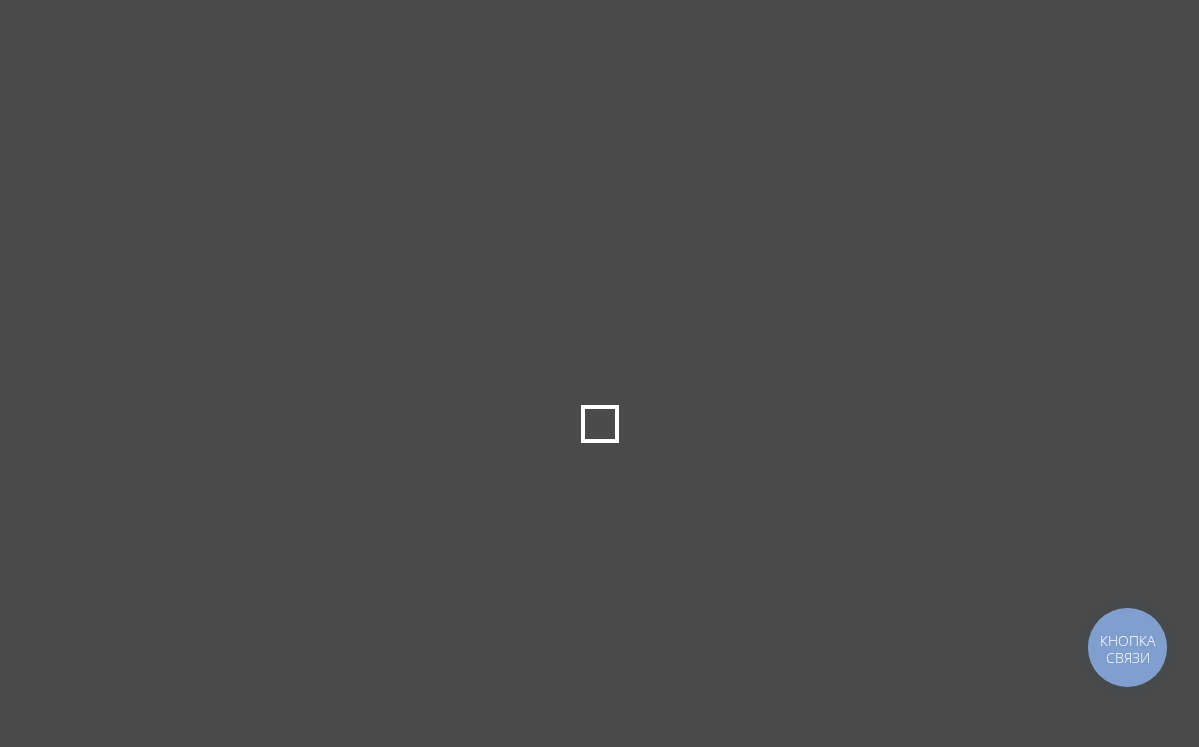 scroll, scrollTop: 0, scrollLeft: 0, axis: both 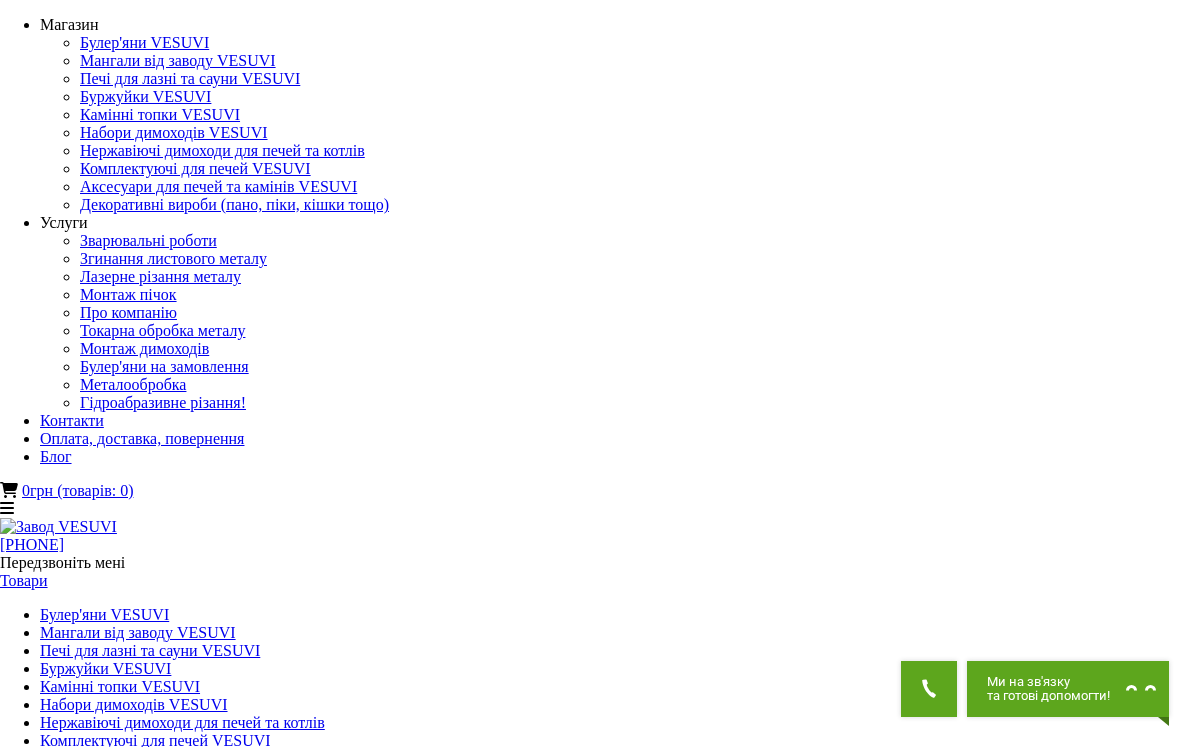 click at bounding box center [36, 2353] 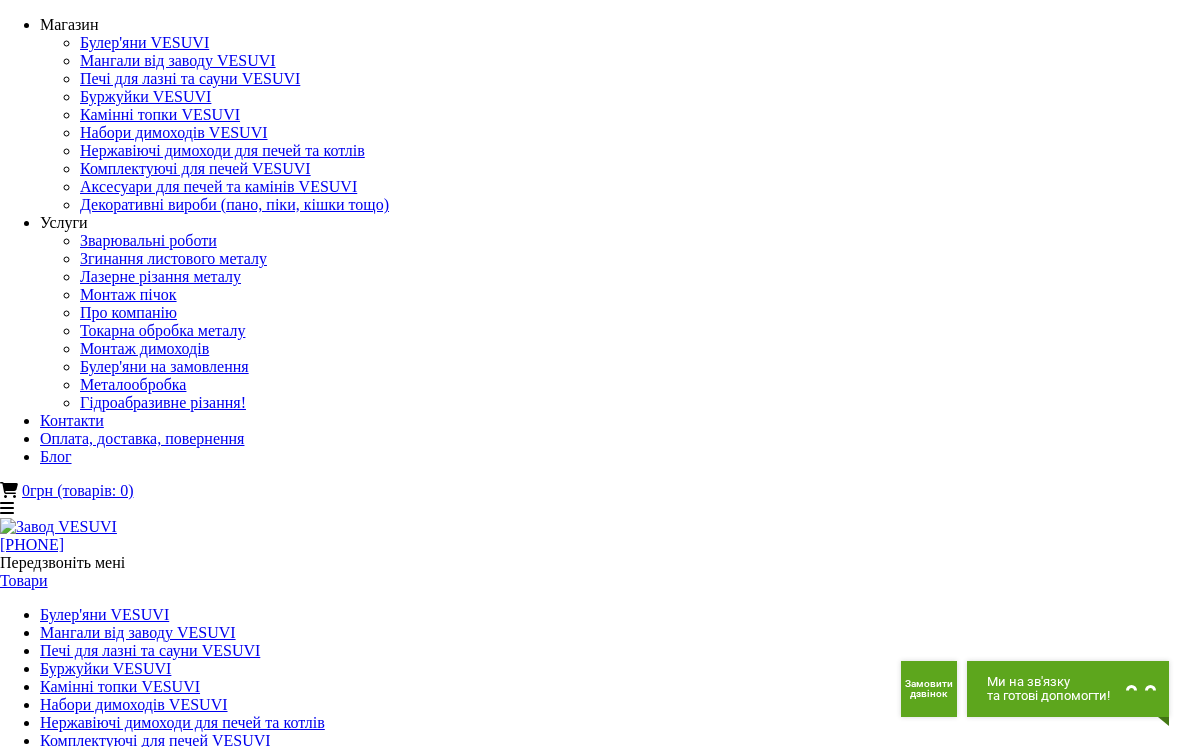 click at bounding box center (12, 2353) 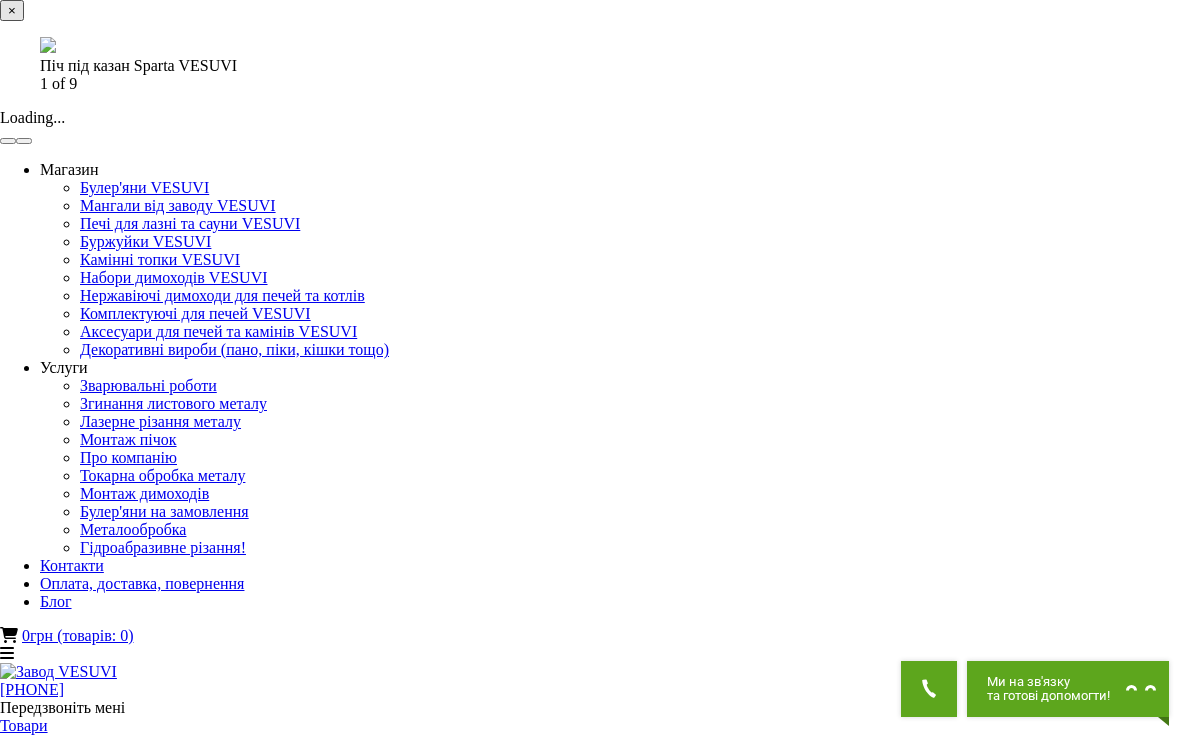click at bounding box center [24, 141] 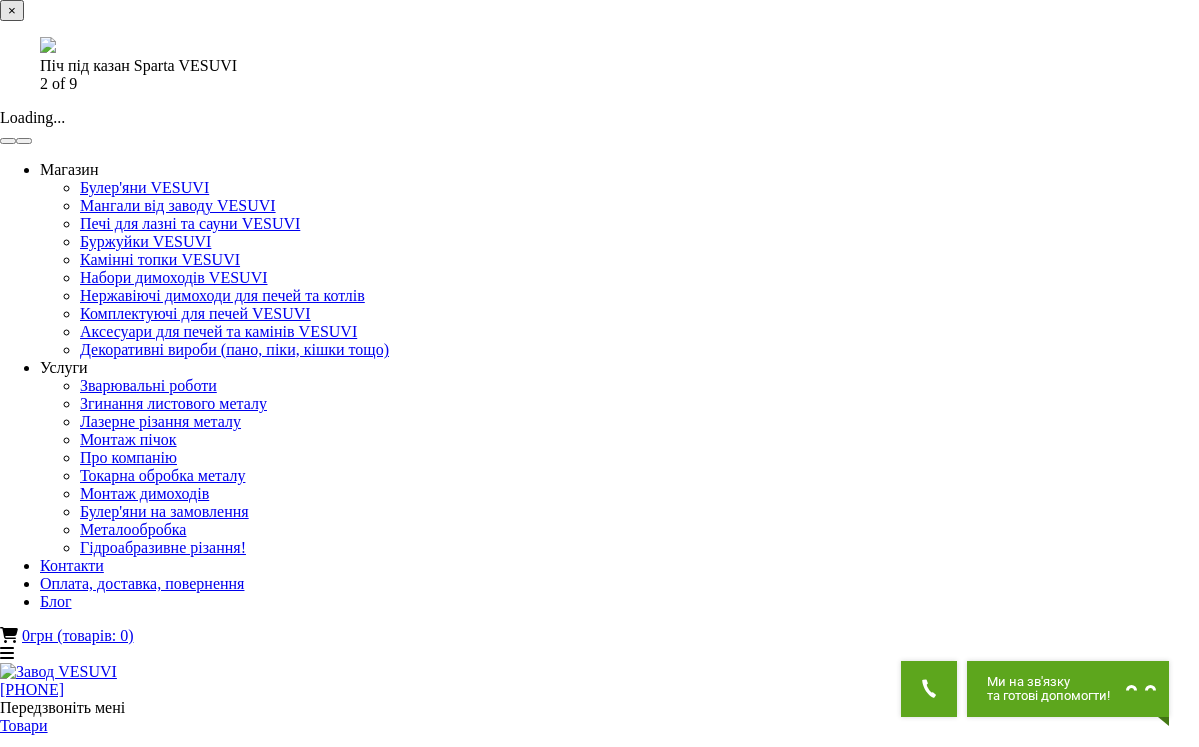 click at bounding box center [24, 141] 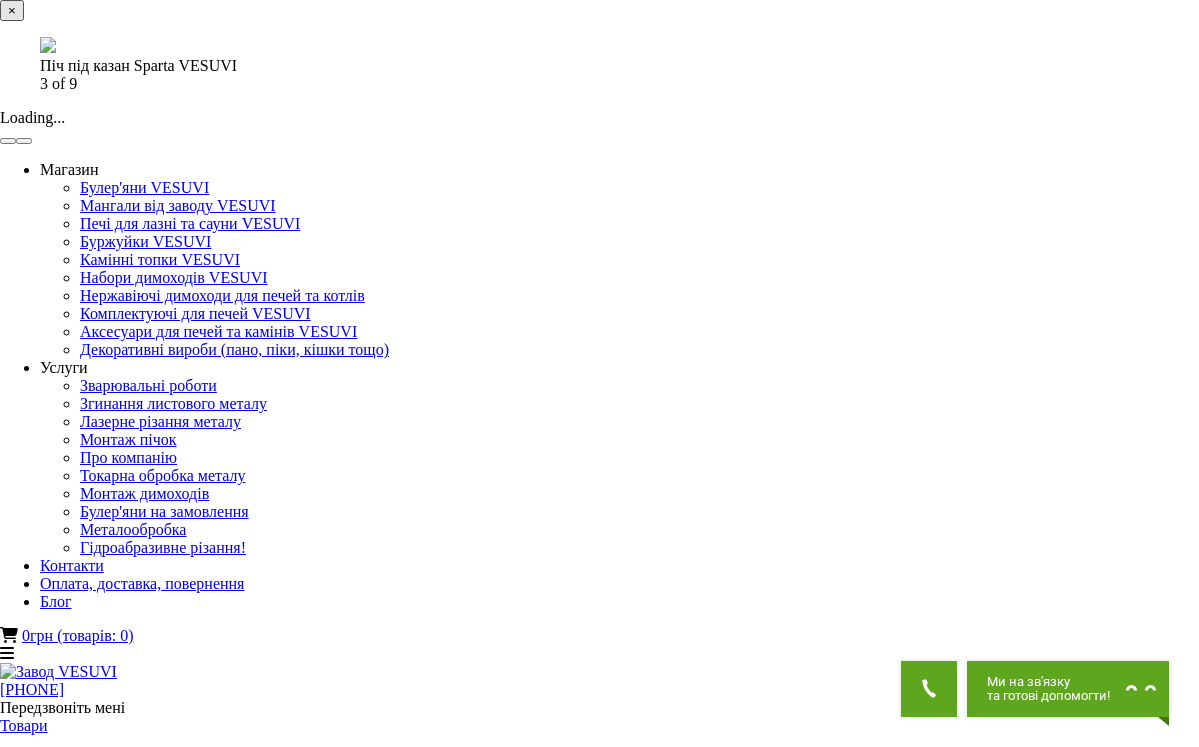 click at bounding box center (24, 141) 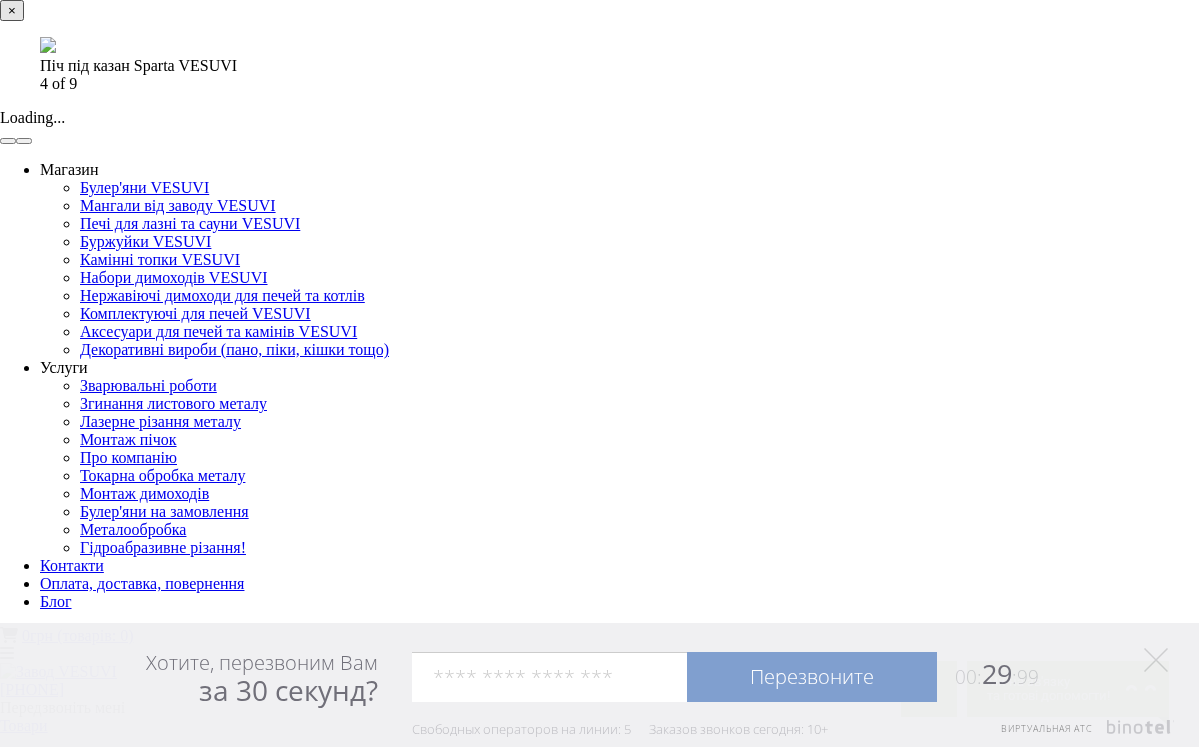 click at bounding box center [24, 141] 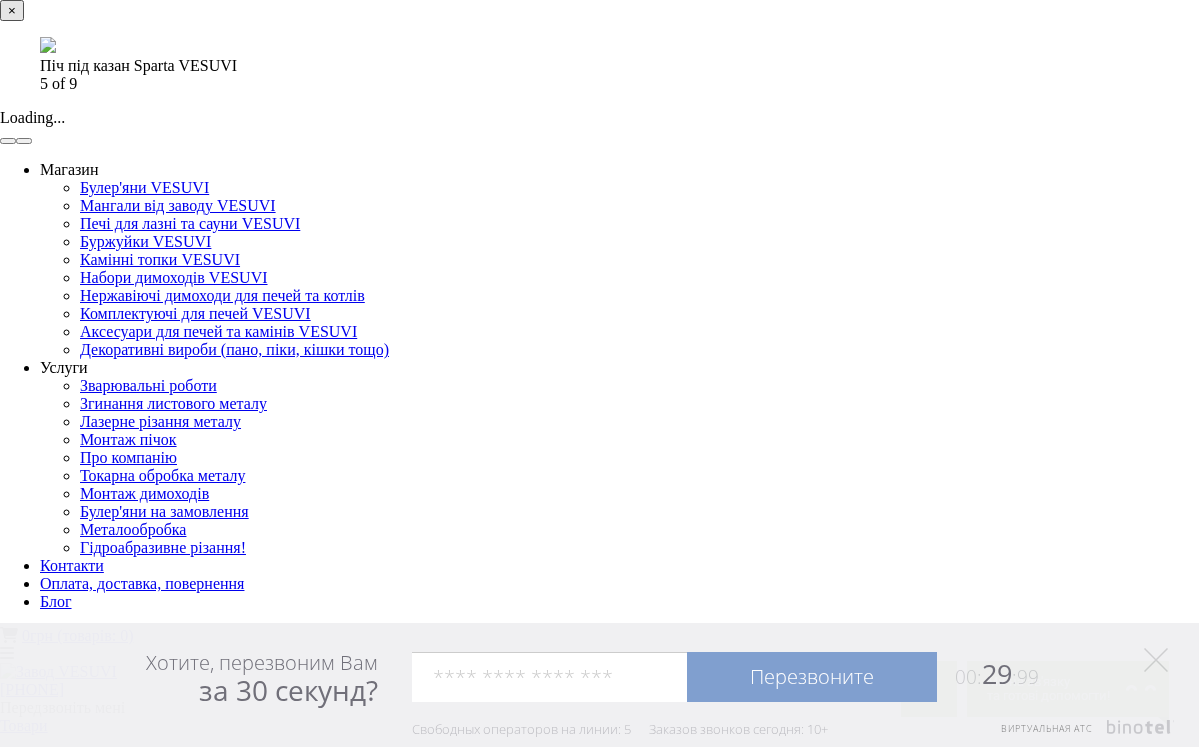 click at bounding box center (24, 141) 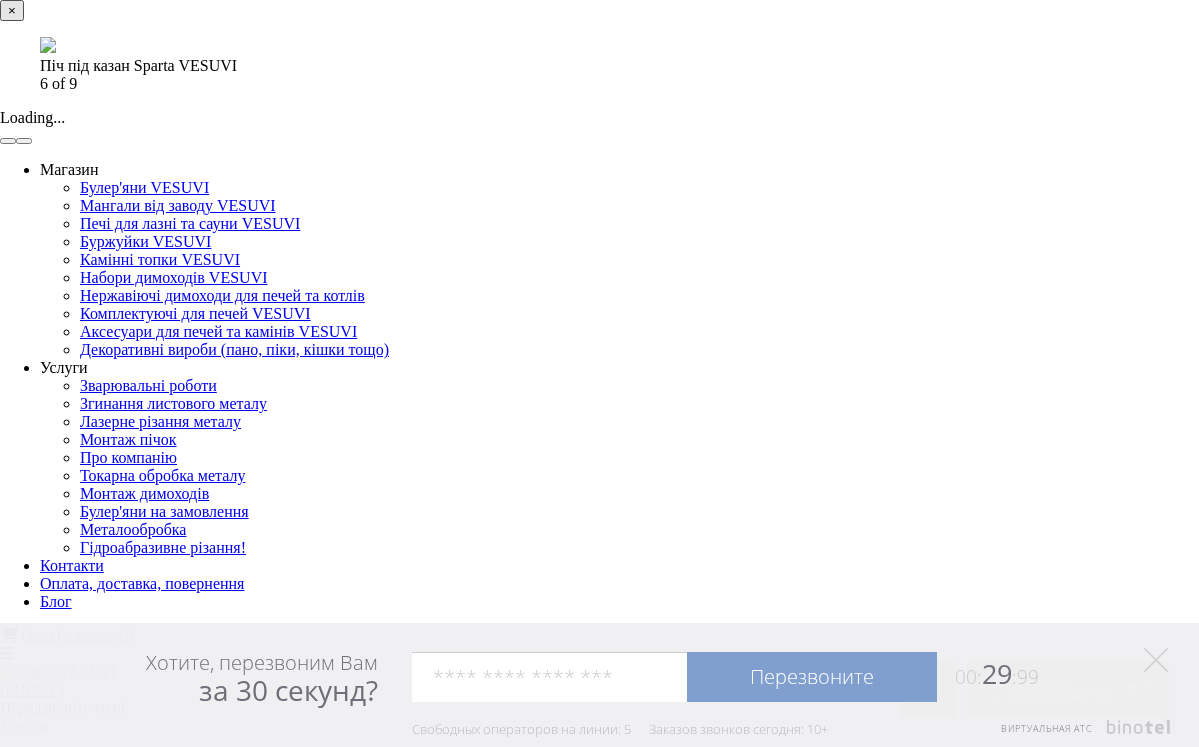 click at bounding box center [24, 141] 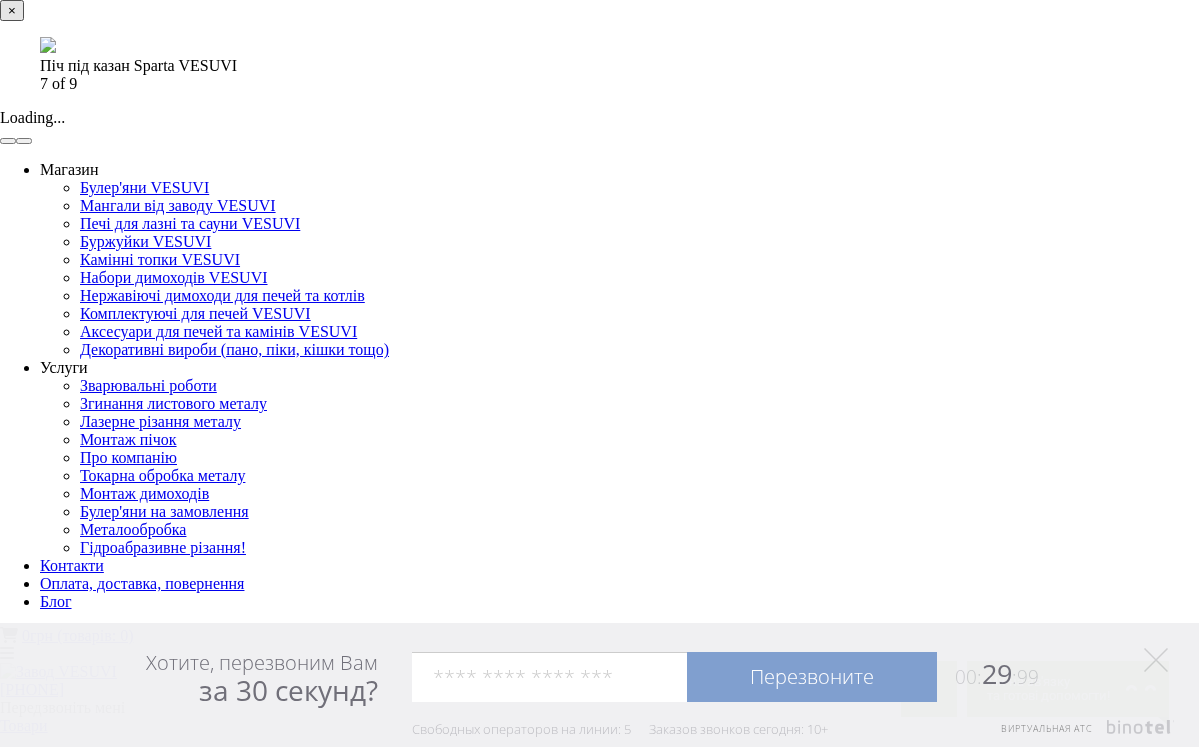 click at bounding box center (24, 141) 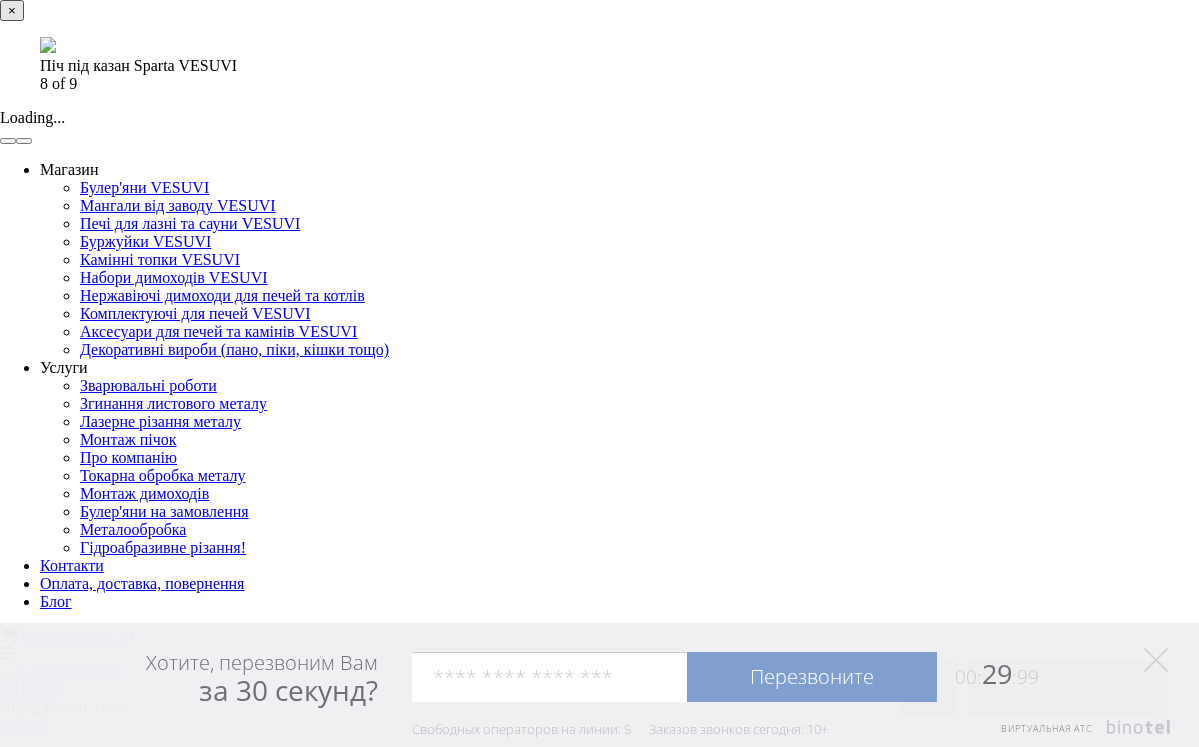 click at bounding box center [24, 141] 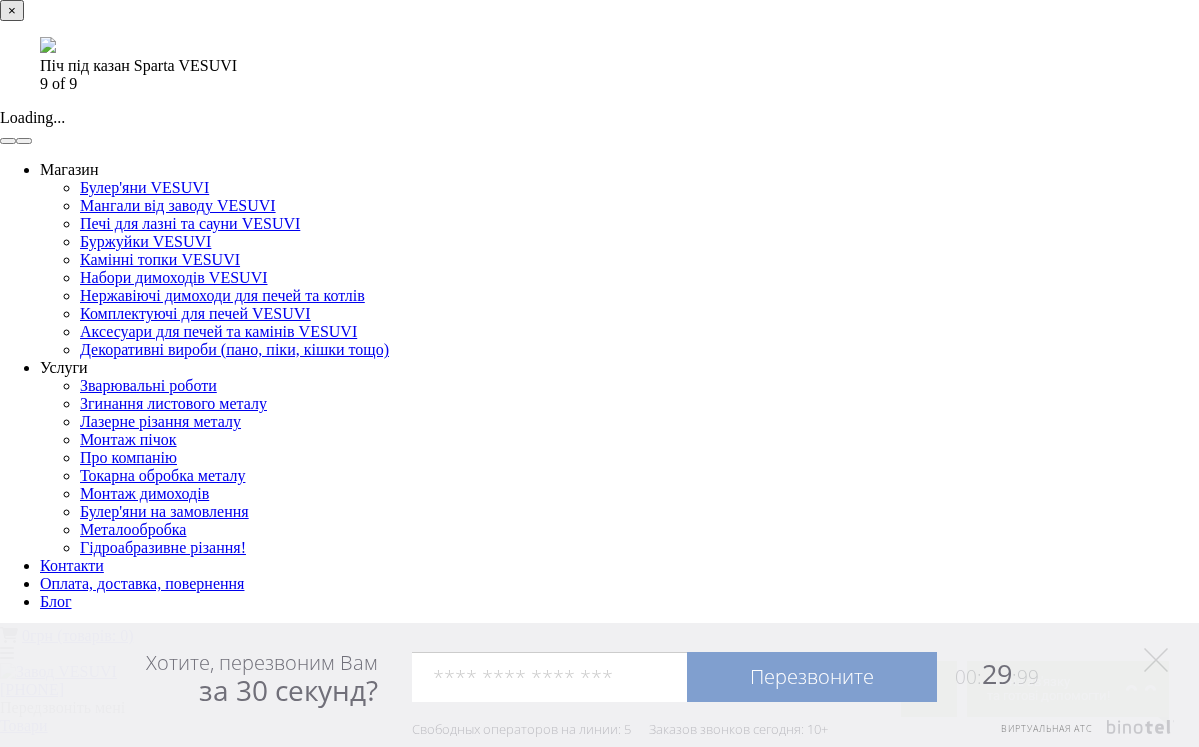 click at bounding box center (24, 141) 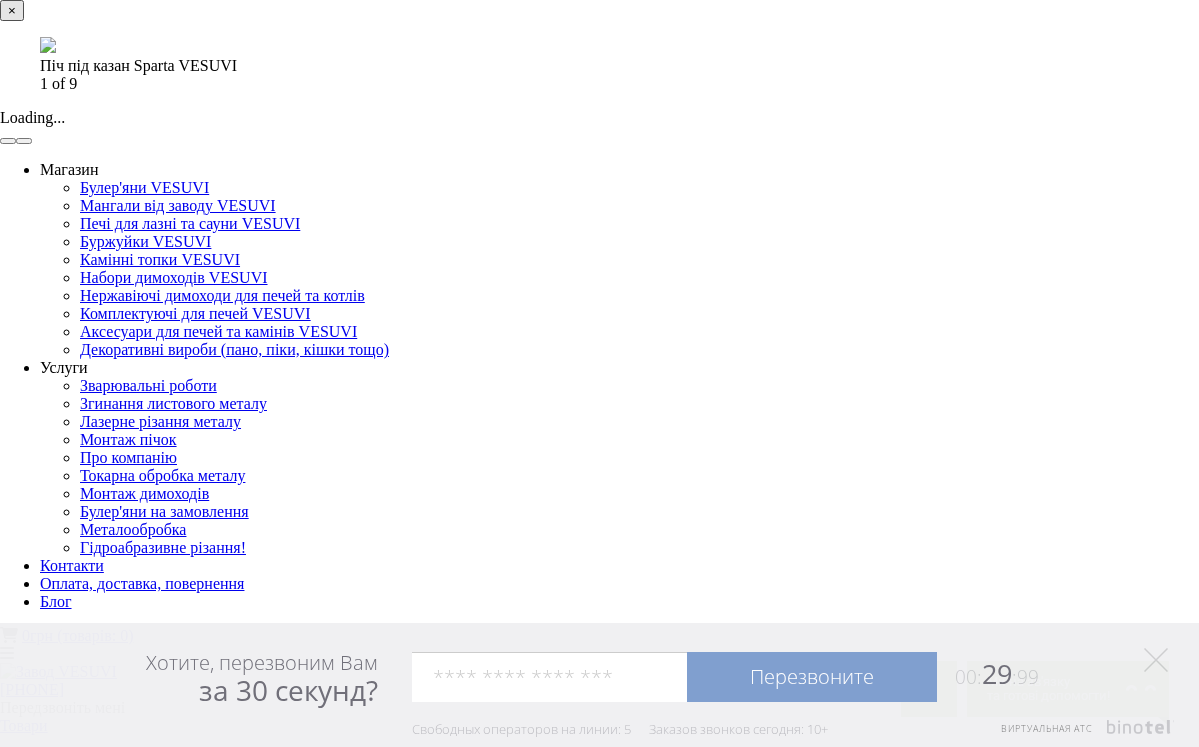 click at bounding box center (24, 141) 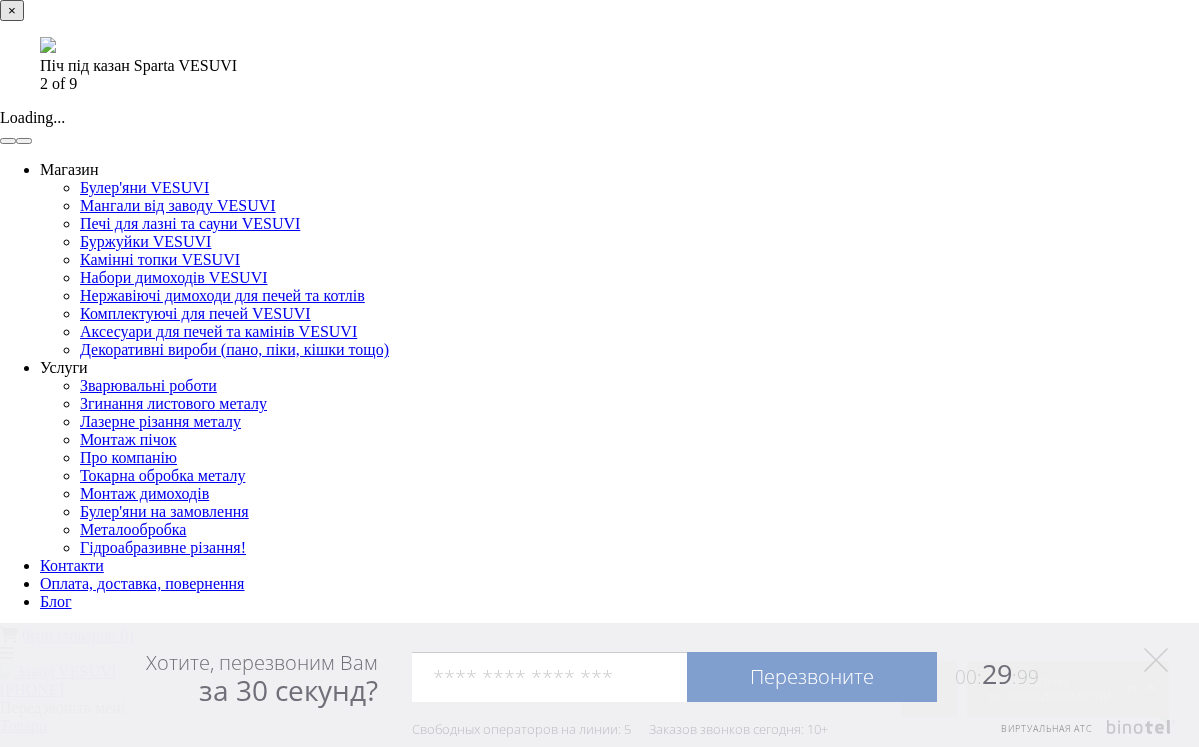 click at bounding box center [24, 141] 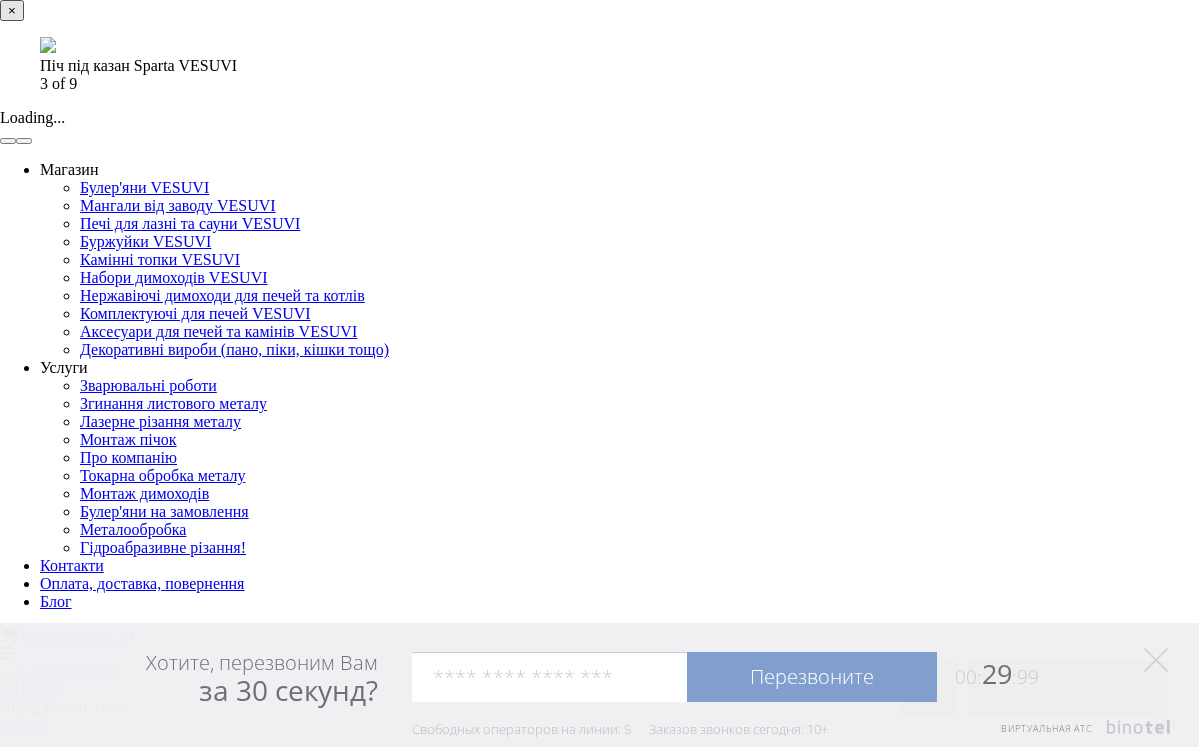 click at bounding box center [24, 141] 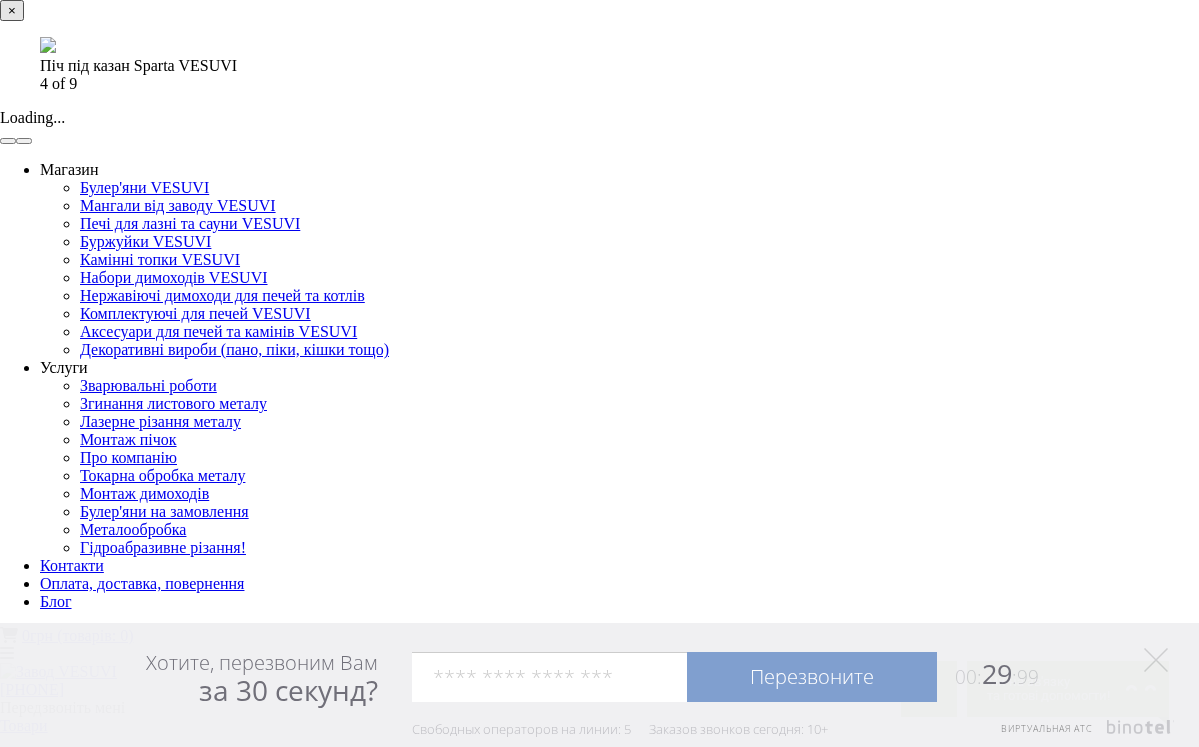 click at bounding box center (24, 141) 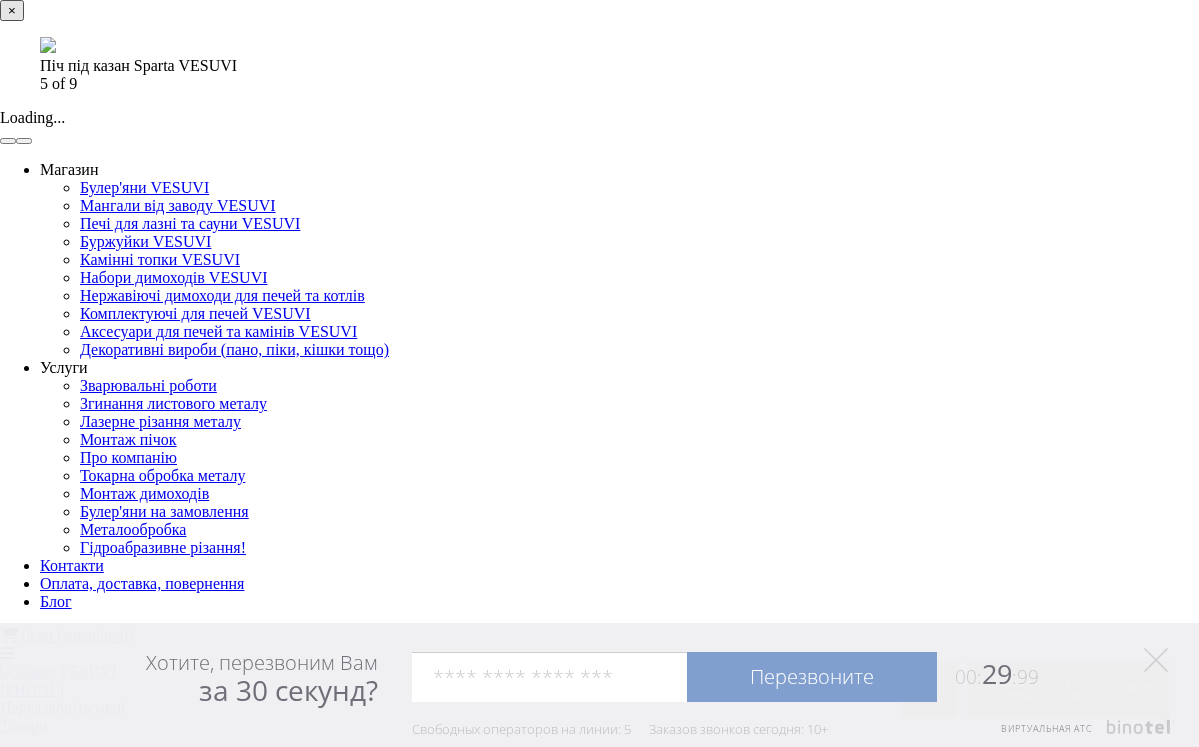 click at bounding box center [24, 141] 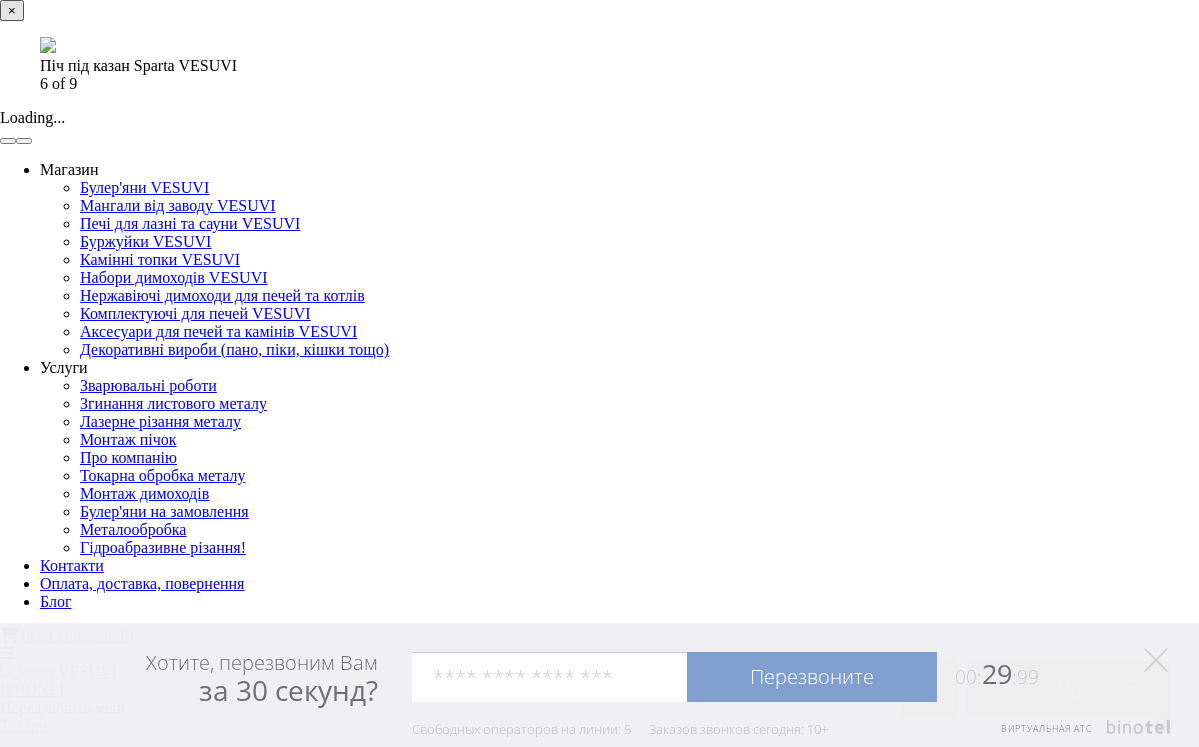 click at bounding box center [24, 141] 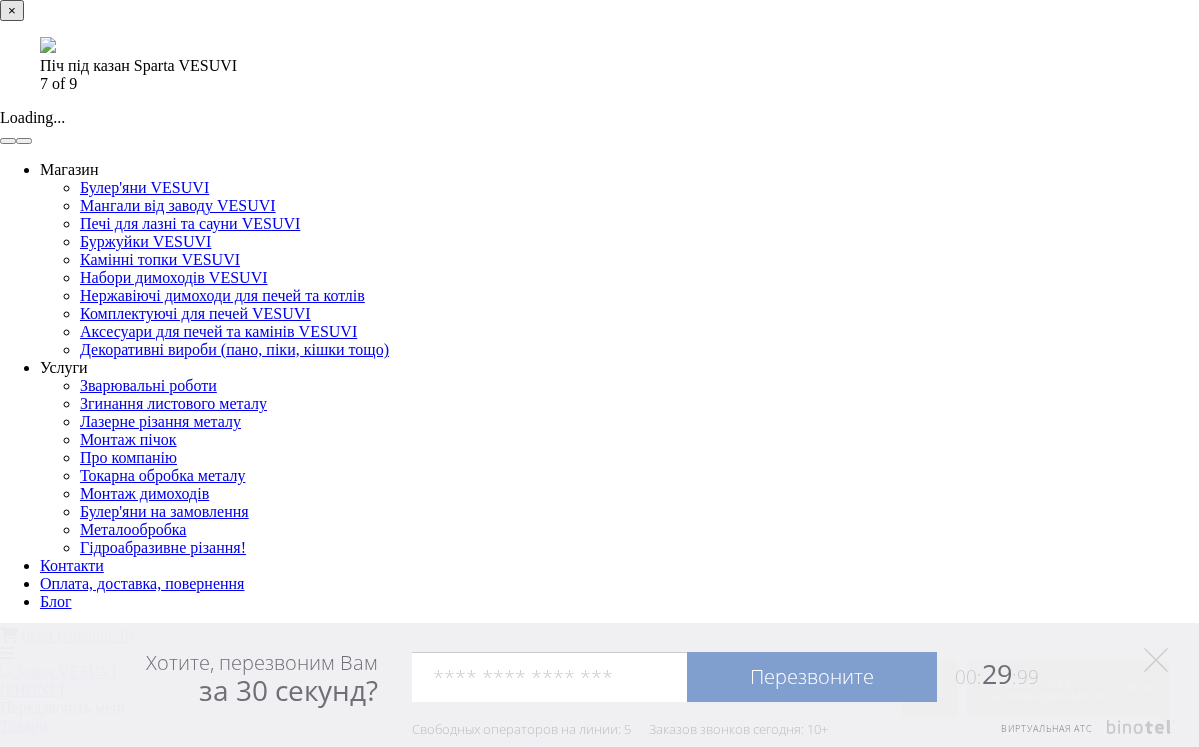 click at bounding box center [24, 141] 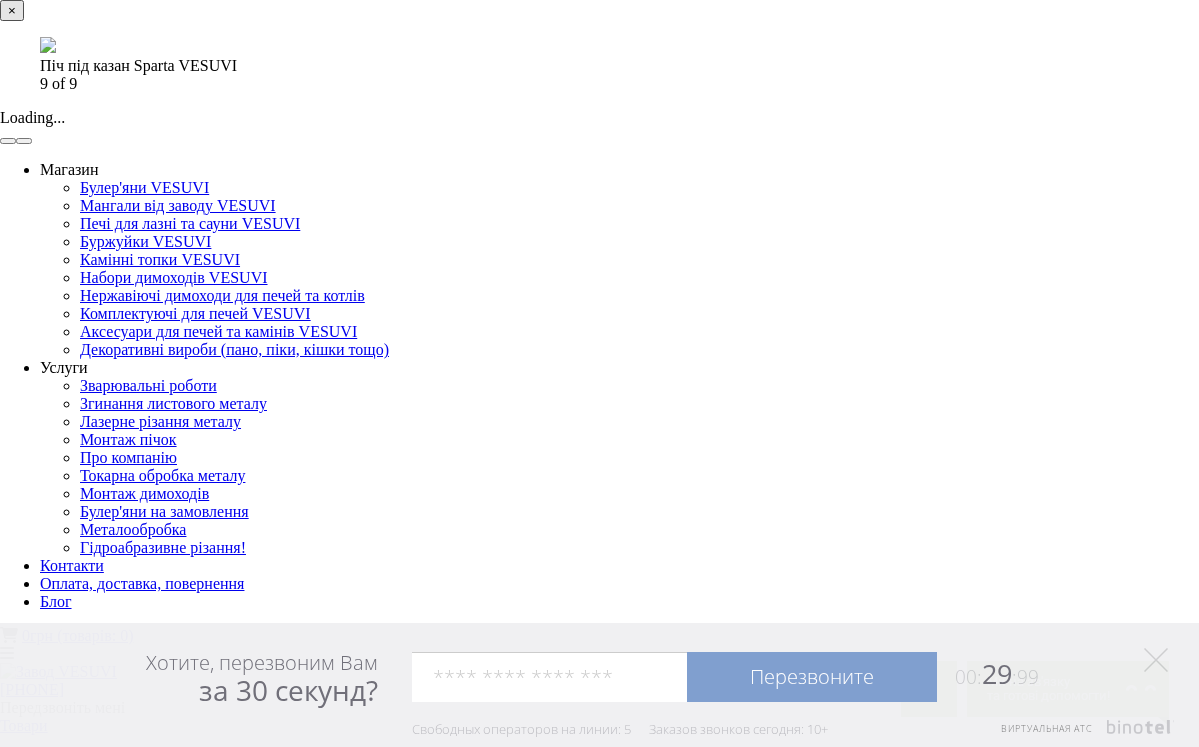 click at bounding box center [24, 141] 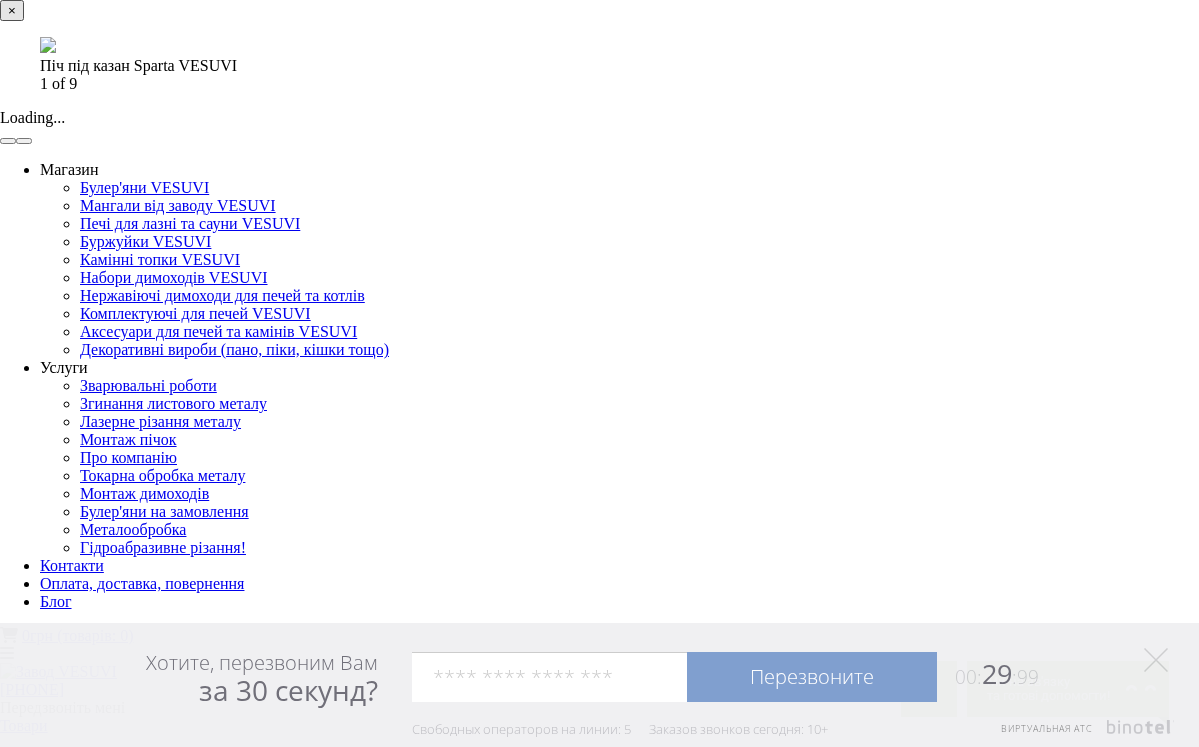 click at bounding box center [24, 141] 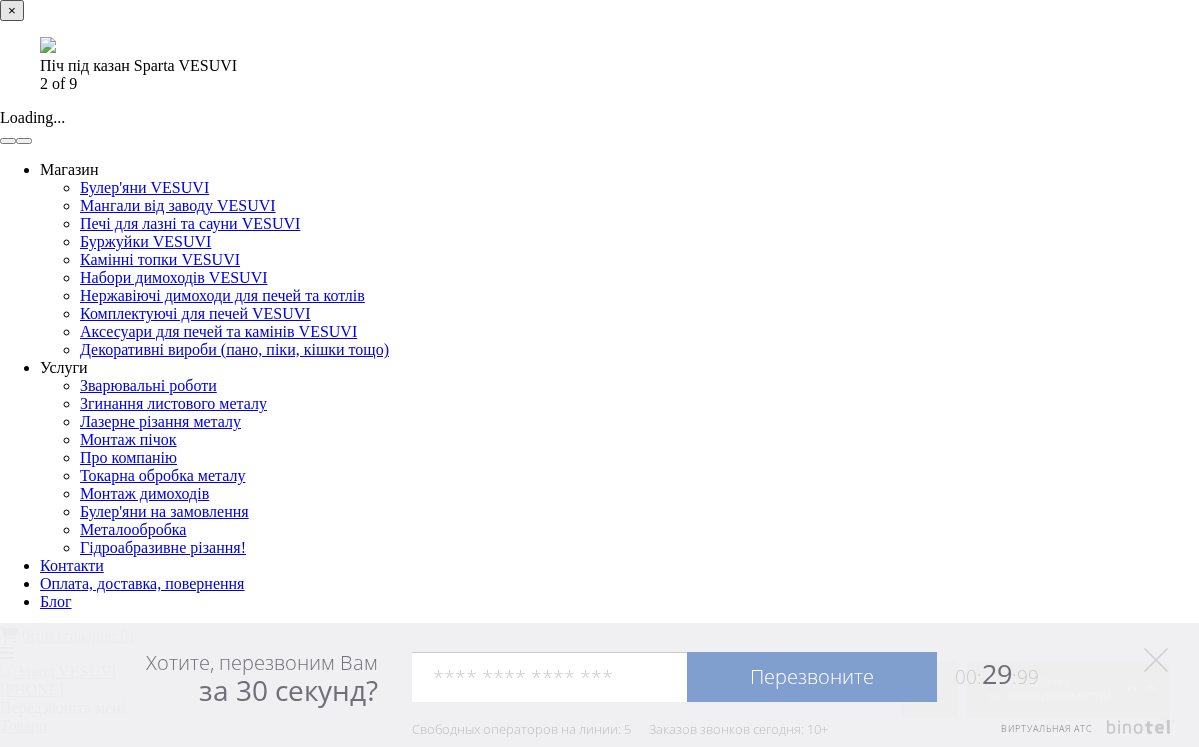 click at bounding box center (24, 141) 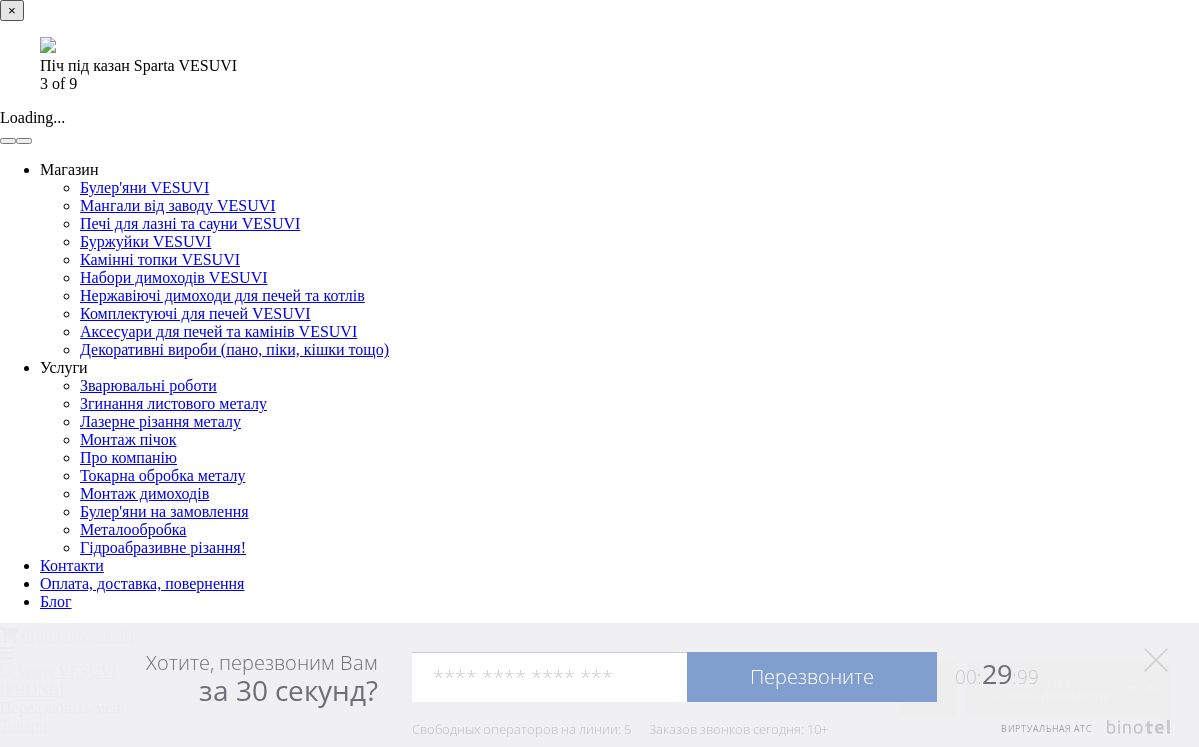 click at bounding box center (24, 141) 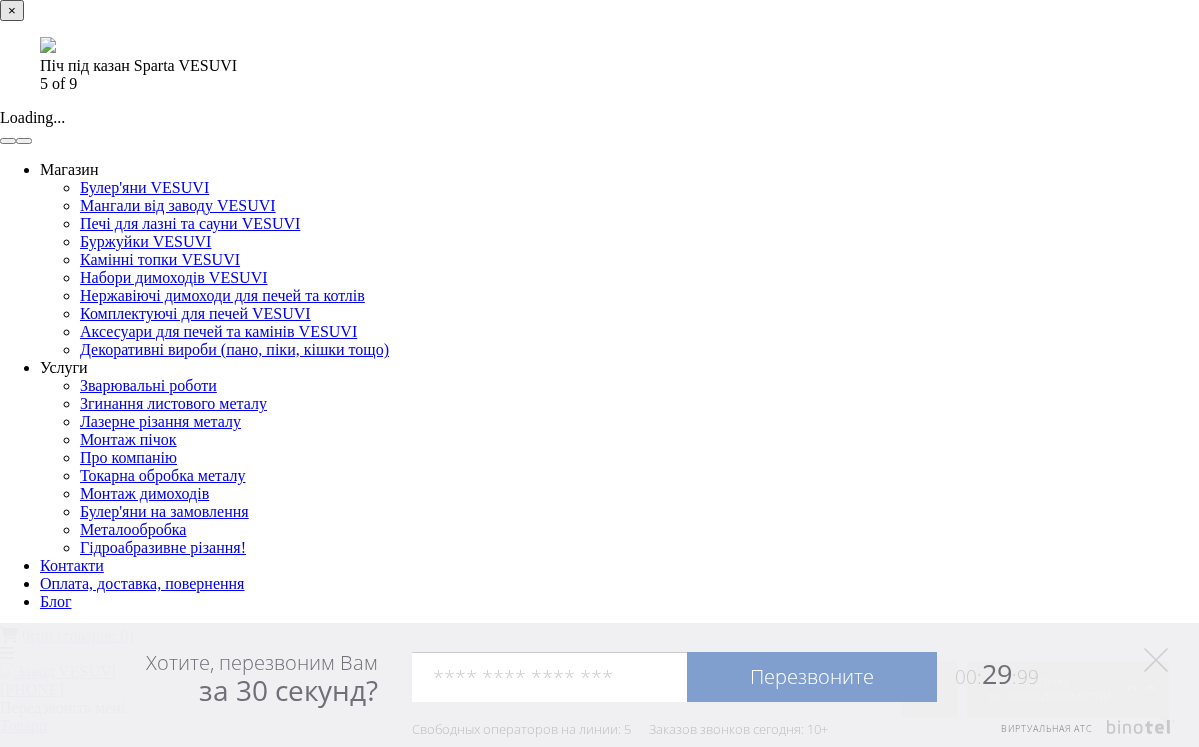 click on "×" at bounding box center (12, 10) 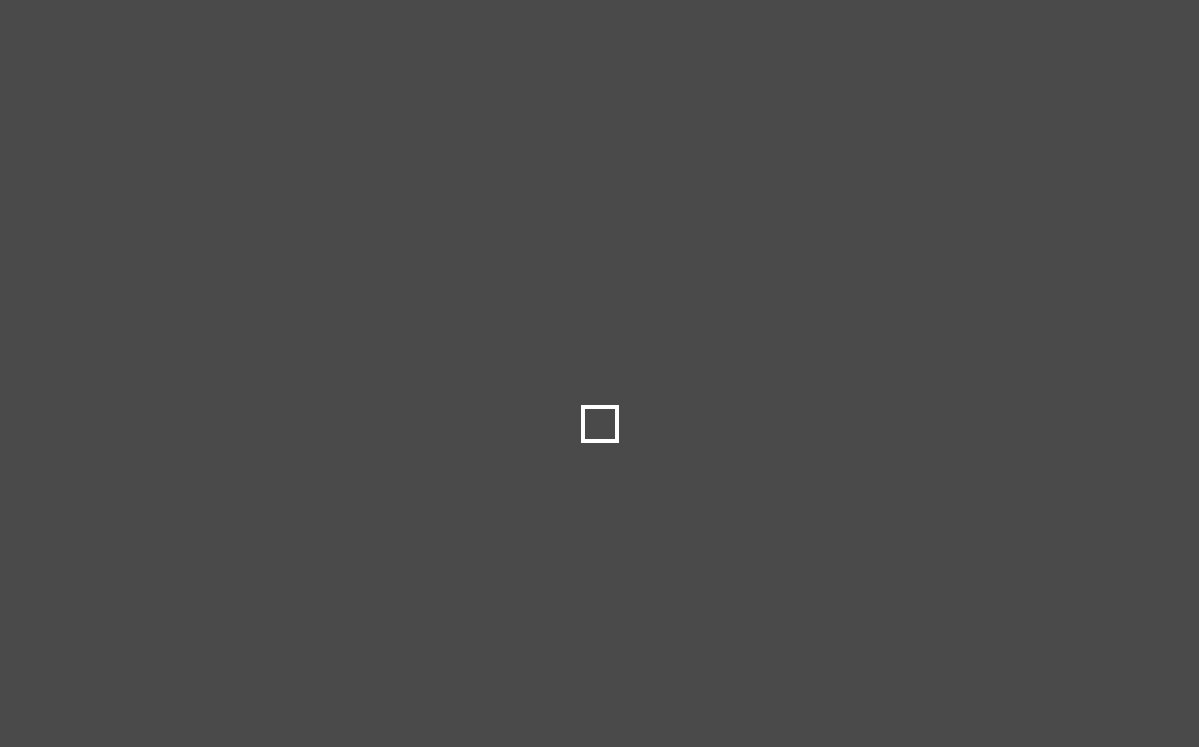 scroll, scrollTop: 127, scrollLeft: 0, axis: vertical 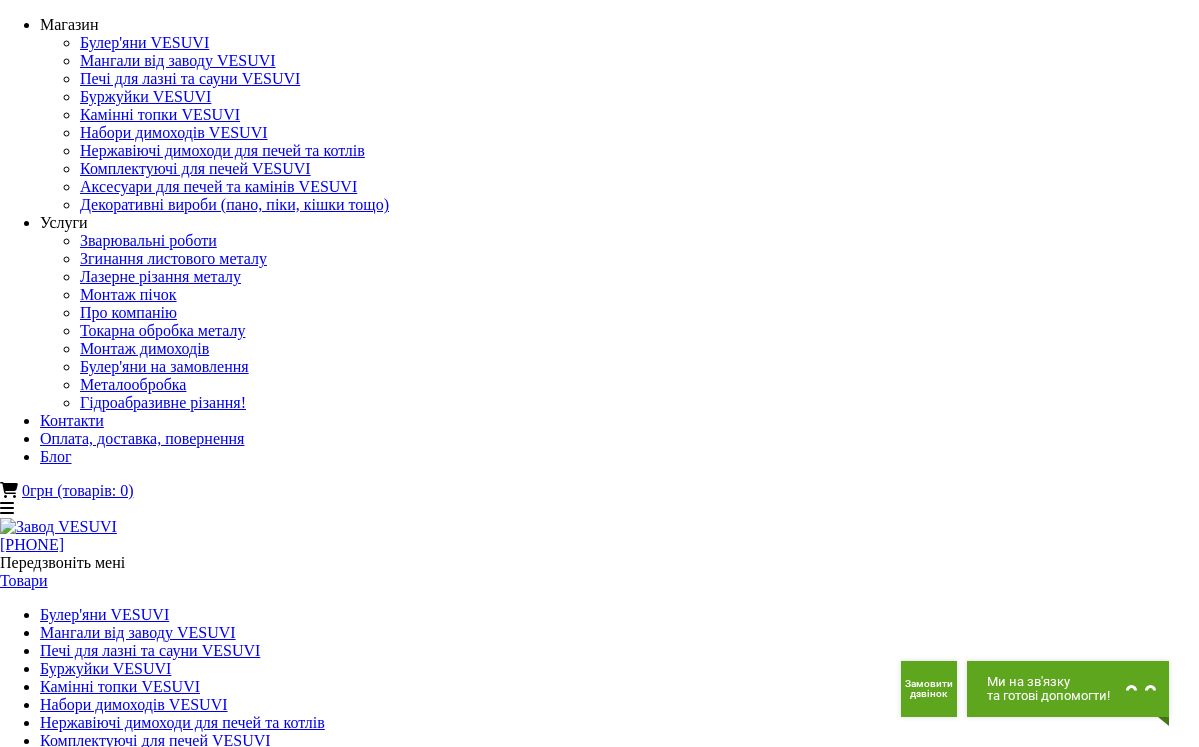 click on "Мангали-барбекю-гриль VESUVI" at bounding box center (599, 1815) 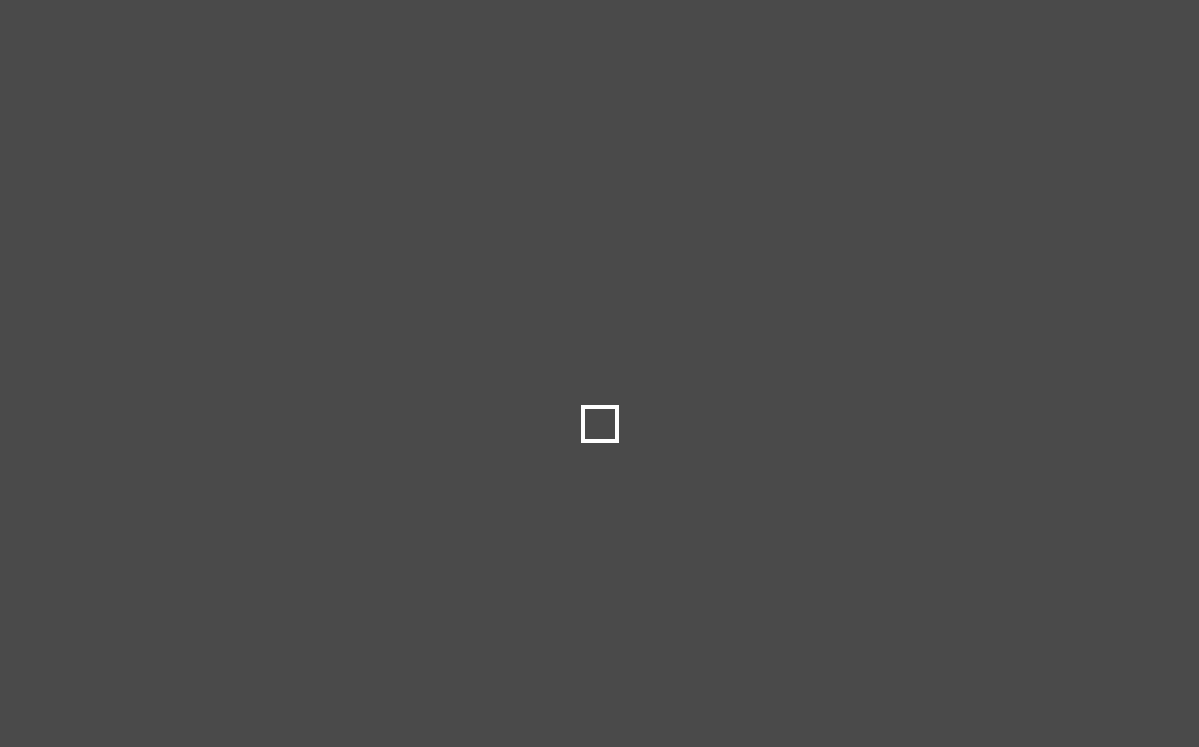 scroll, scrollTop: 0, scrollLeft: 0, axis: both 